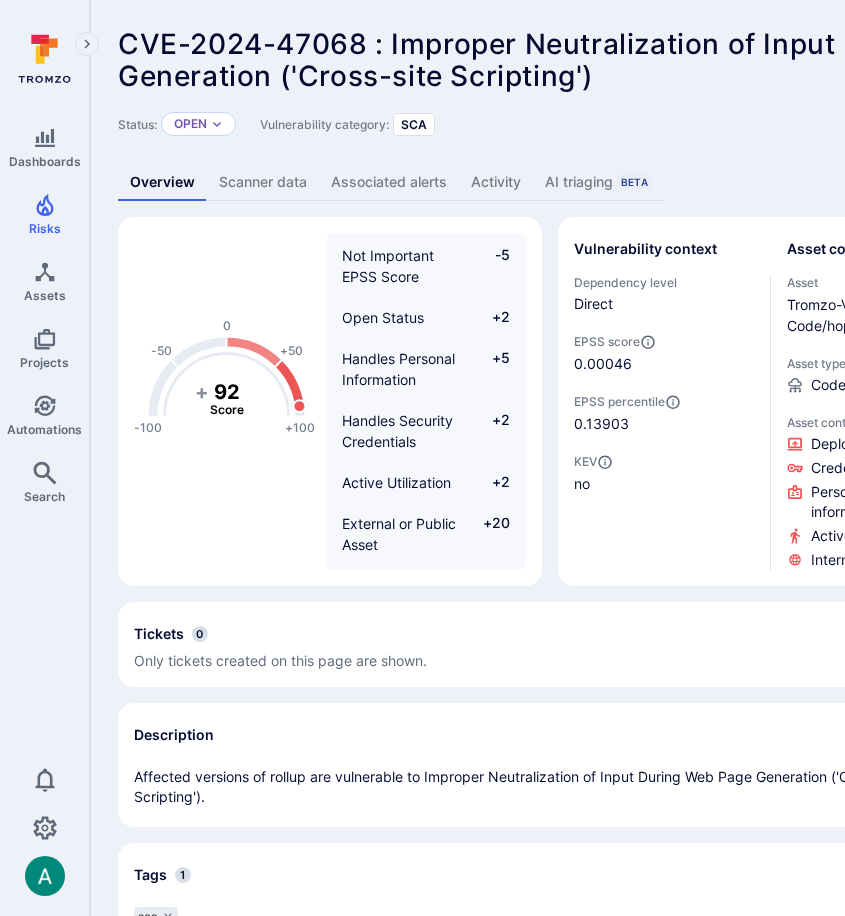 scroll, scrollTop: 636, scrollLeft: 0, axis: vertical 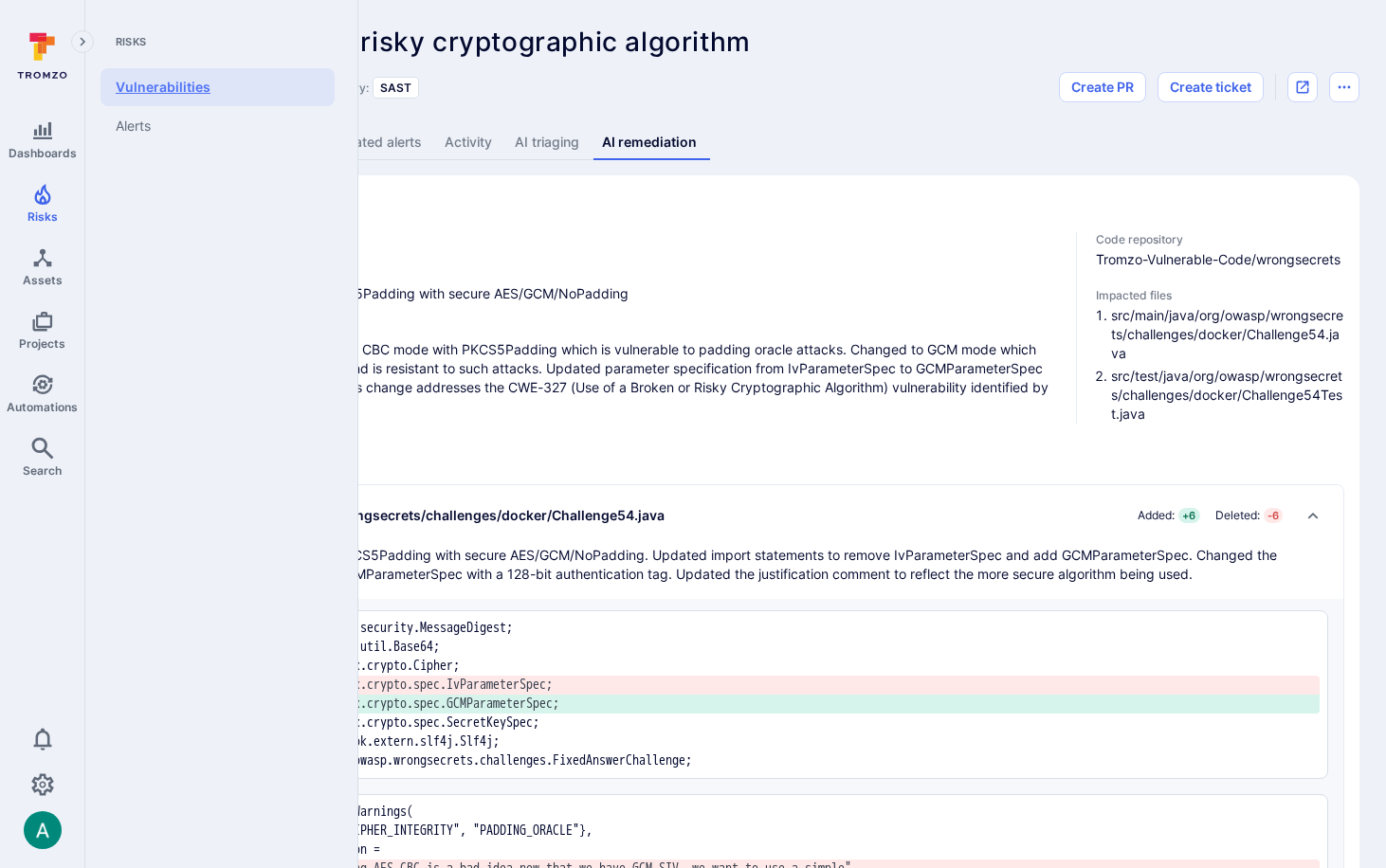 click on "Vulnerabilities" at bounding box center (217, 87) 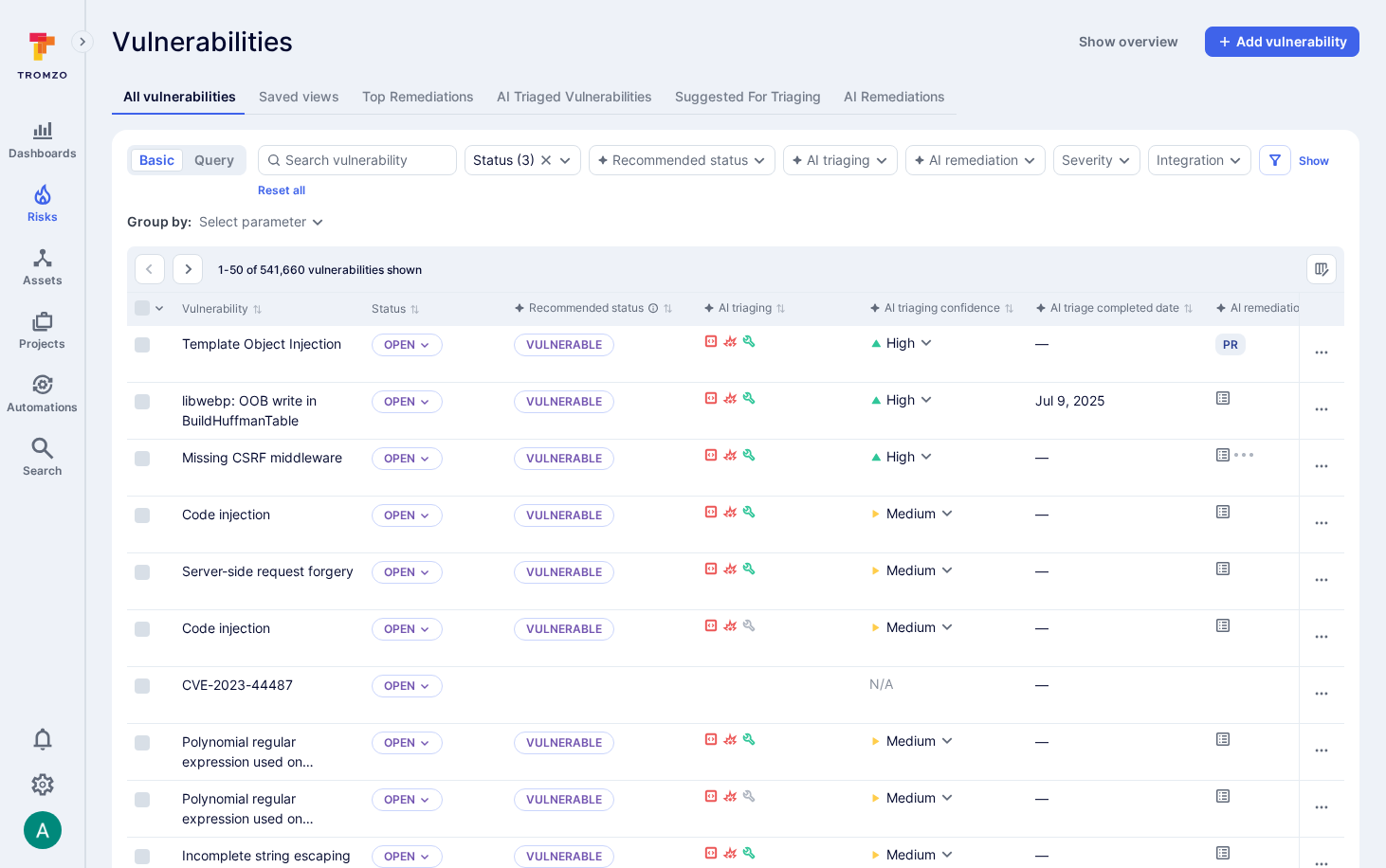 click on "AI Remediations" at bounding box center (894, 97) 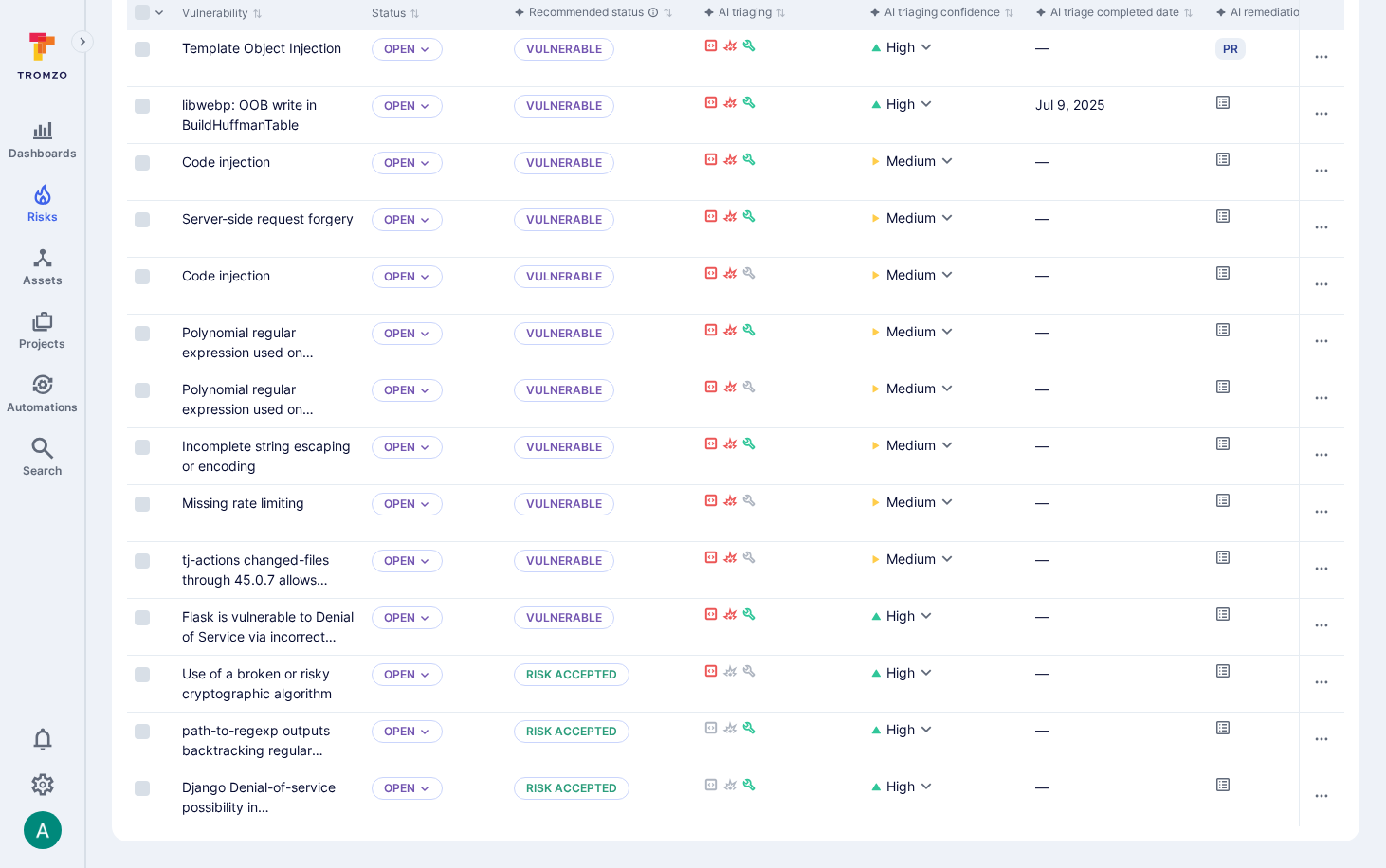 scroll, scrollTop: 0, scrollLeft: 0, axis: both 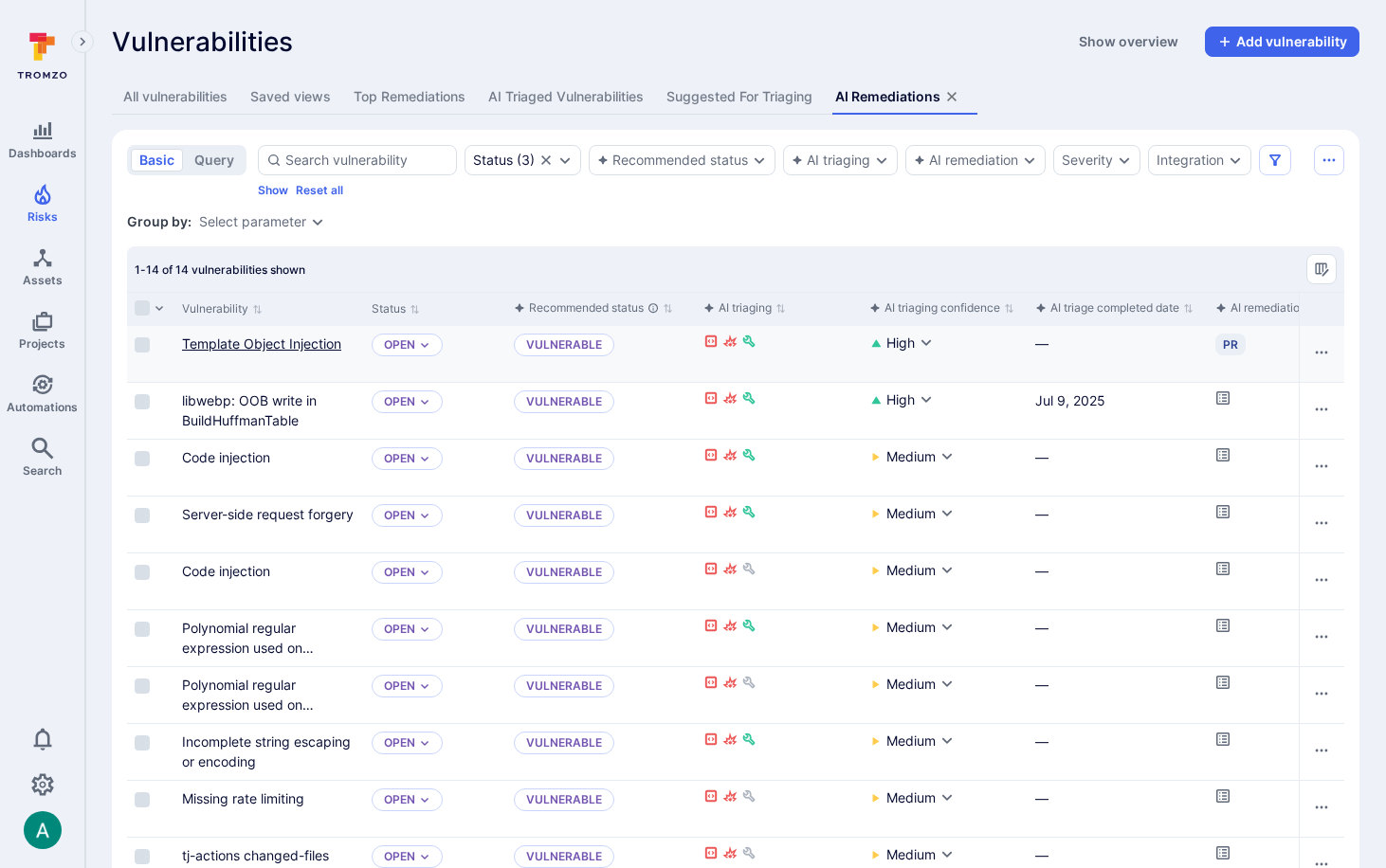 click on "Template Object Injection" at bounding box center [0, 0] 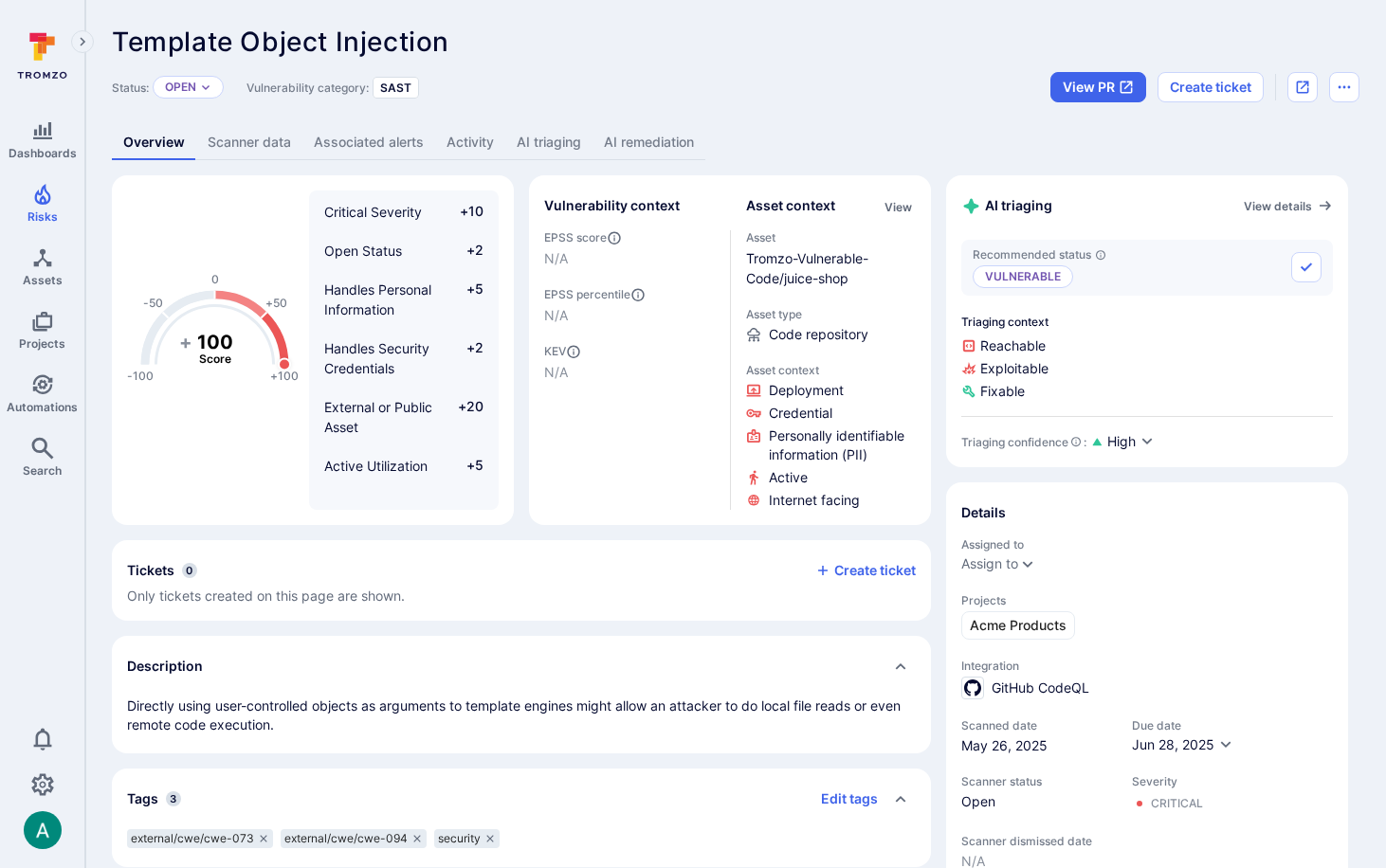 click on "AI remediation" at bounding box center [648, 142] 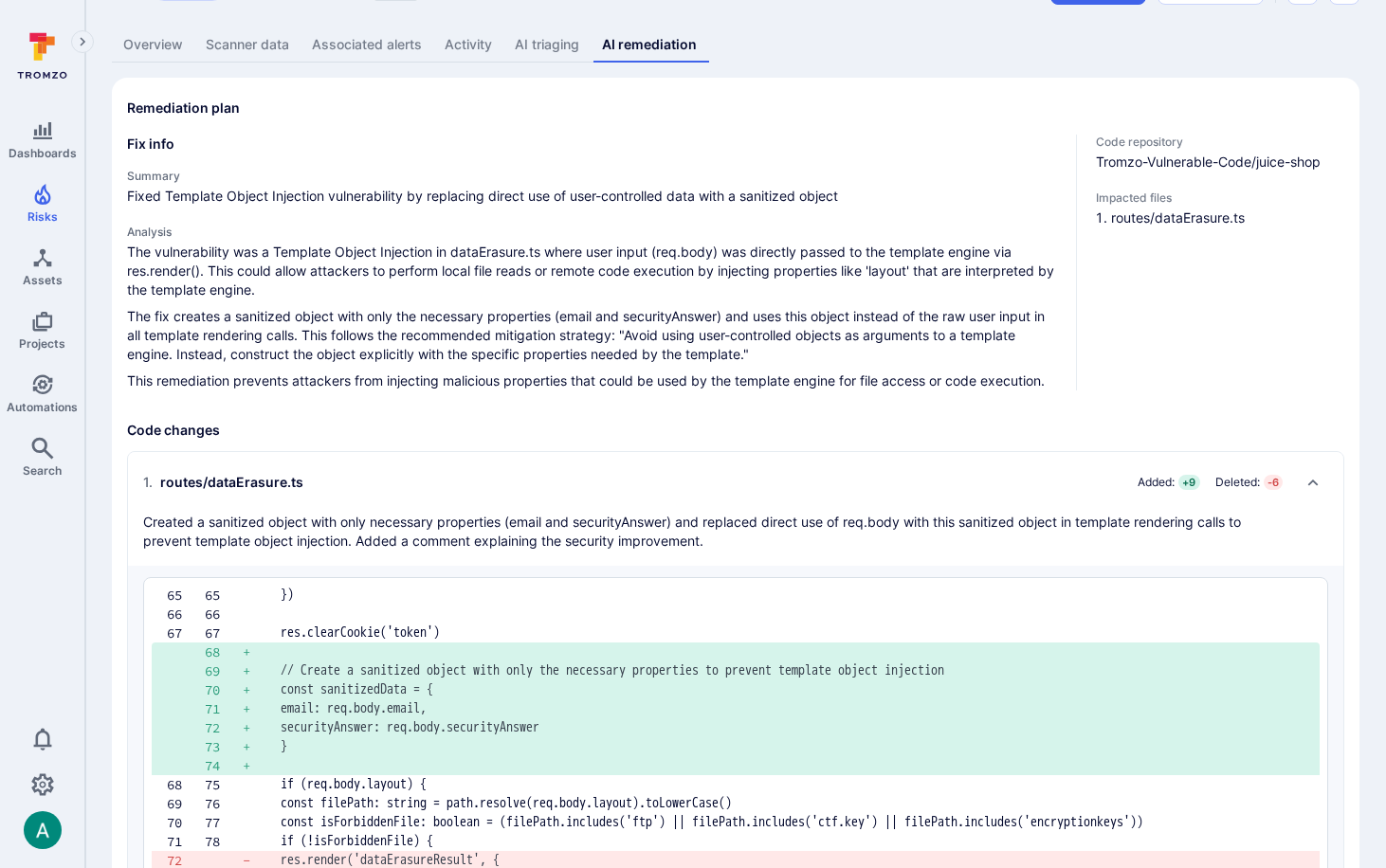 scroll, scrollTop: 0, scrollLeft: 0, axis: both 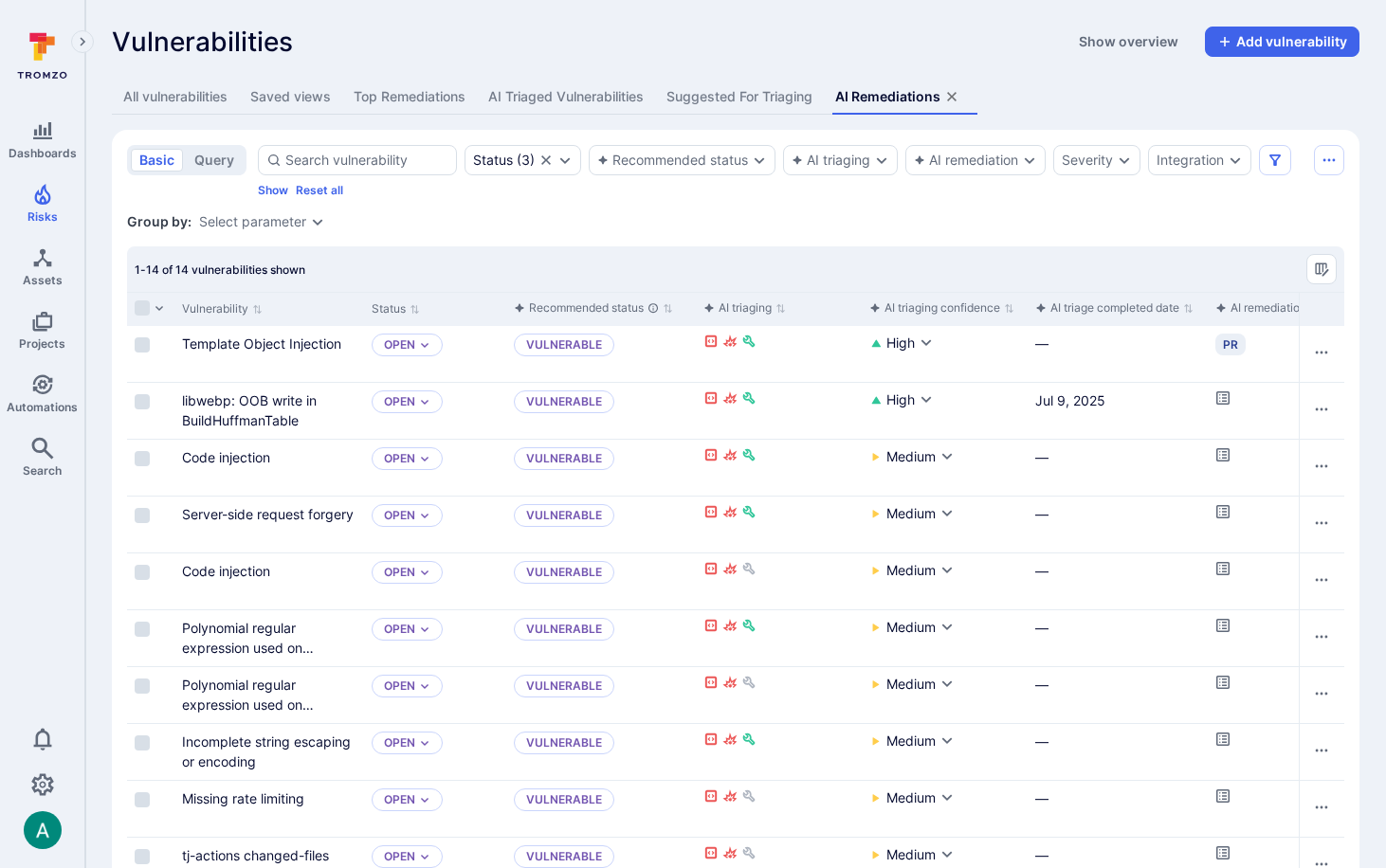 click on "Group by: Select parameter" at bounding box center [0, 0] 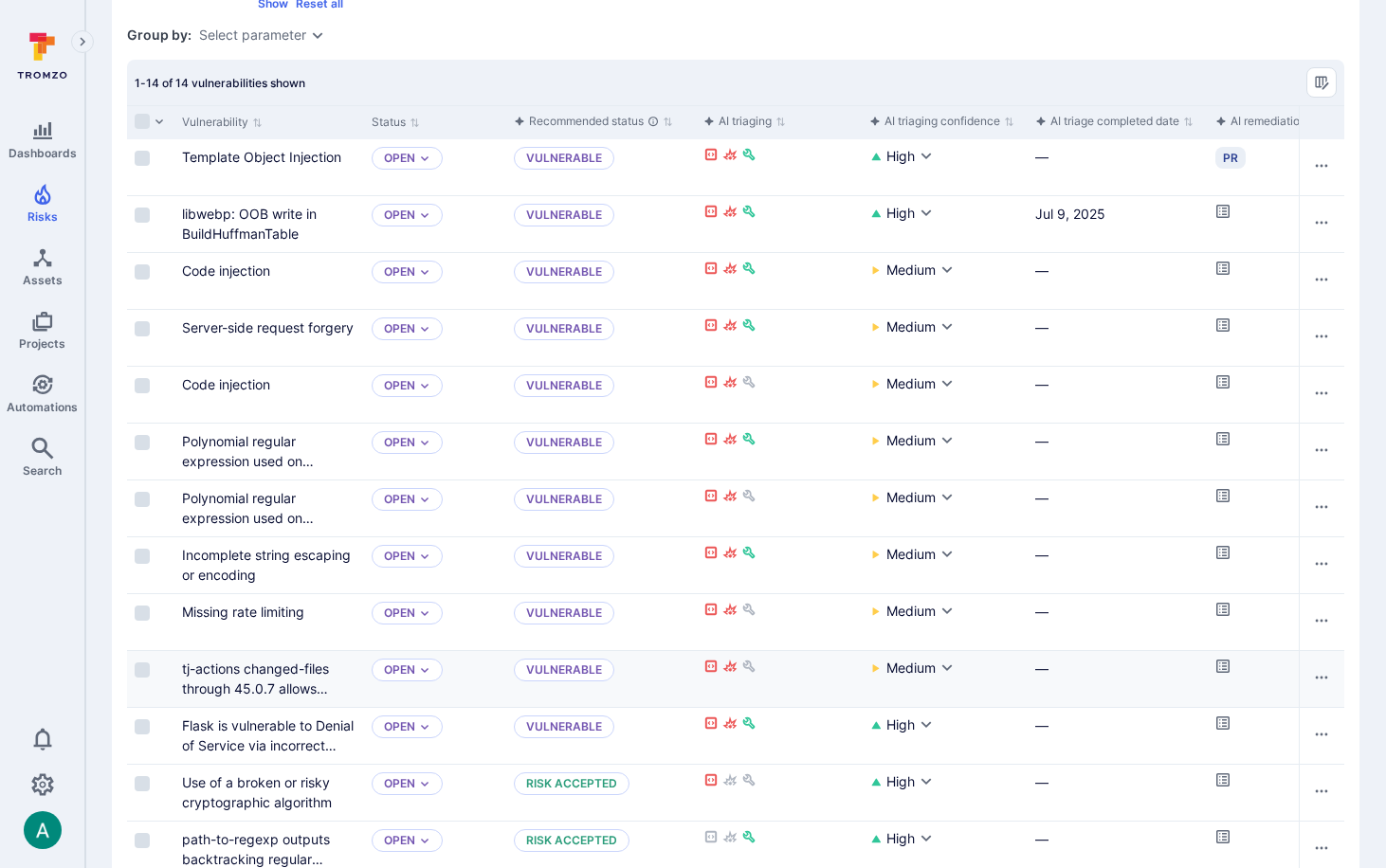 scroll, scrollTop: 0, scrollLeft: 0, axis: both 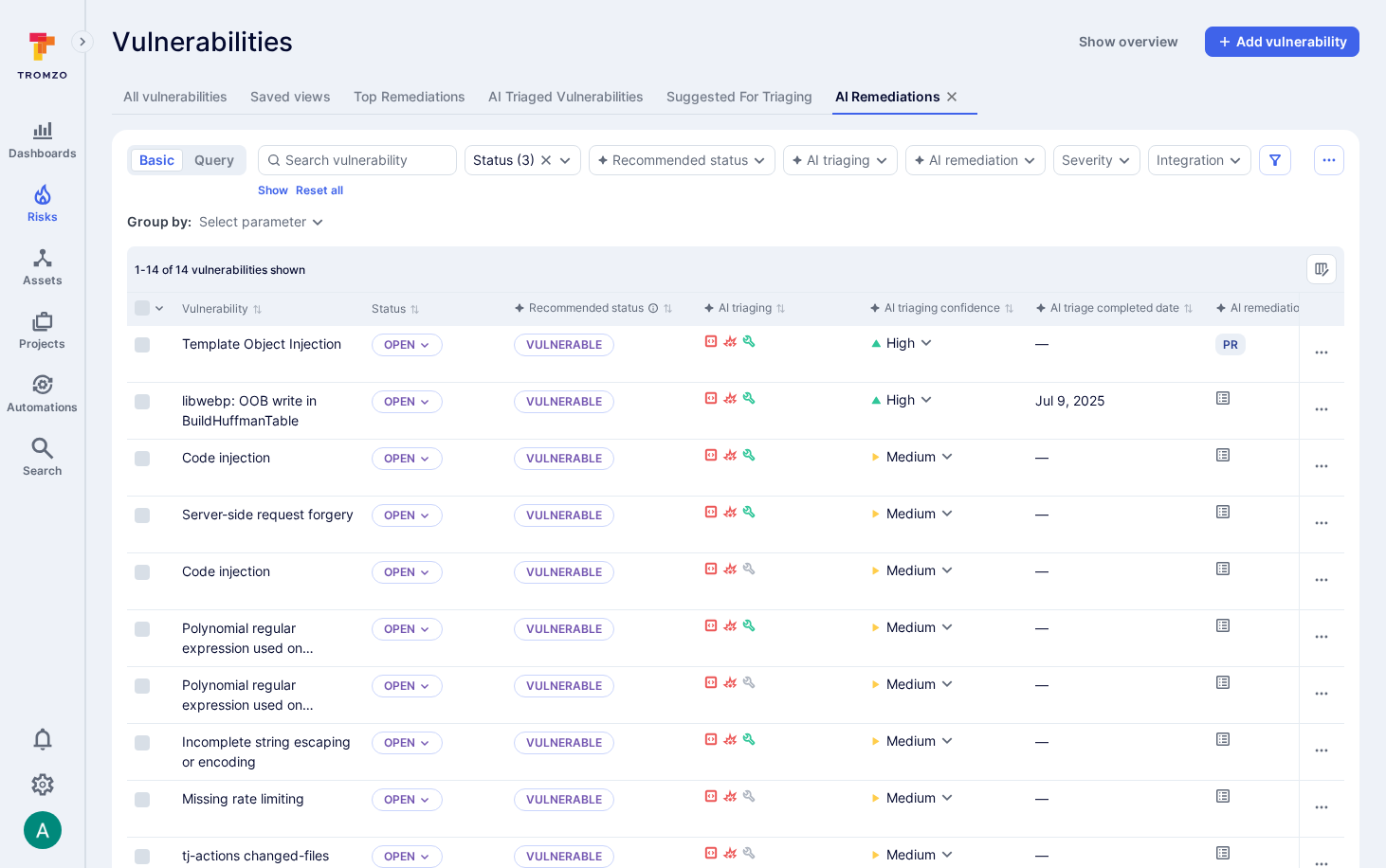 click on "Status  ( 3 ) Recommended status AI triaging AI remediation Severity Integration Show Reset all" at bounding box center [0, 0] 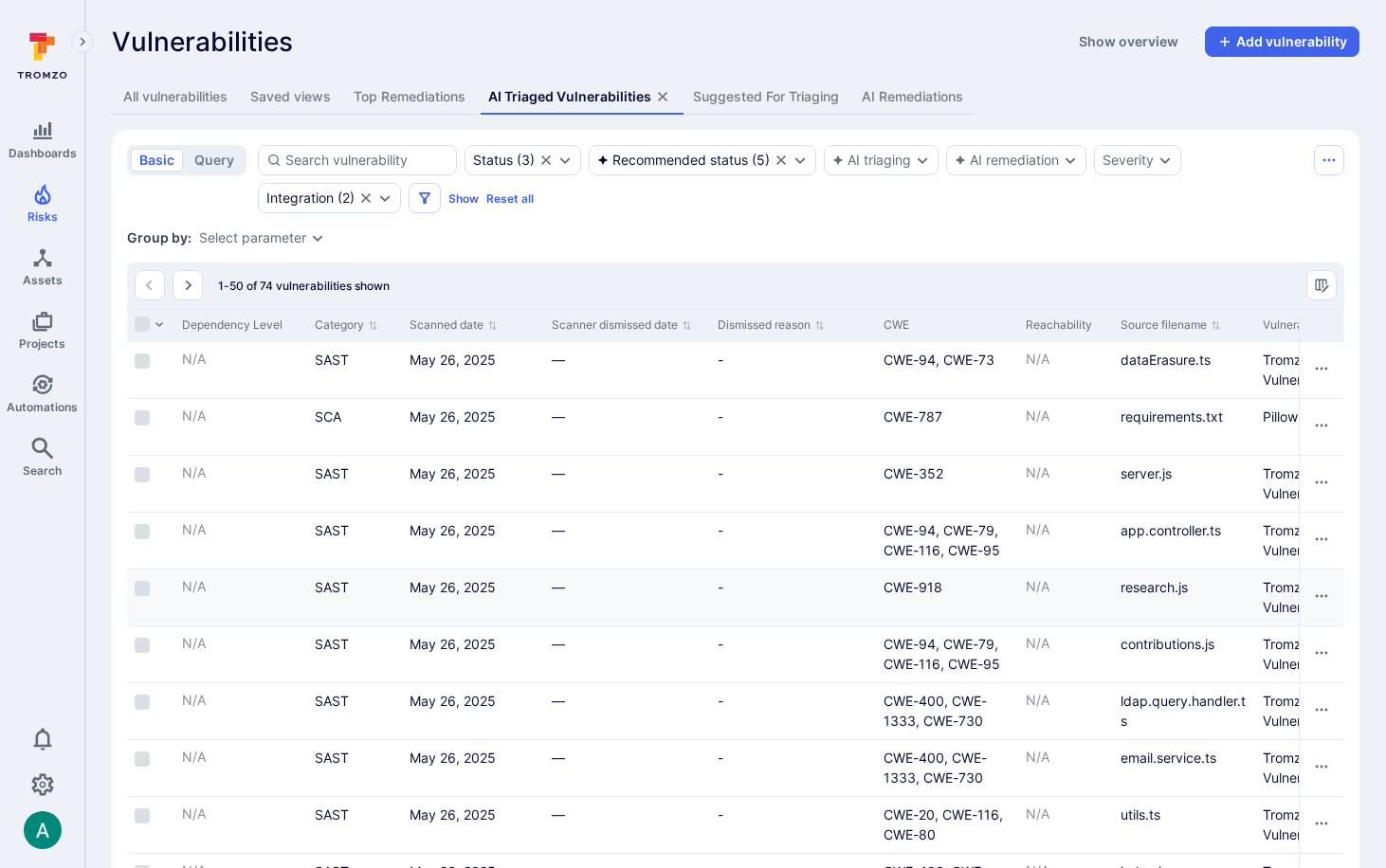 scroll, scrollTop: 0, scrollLeft: 2701, axis: horizontal 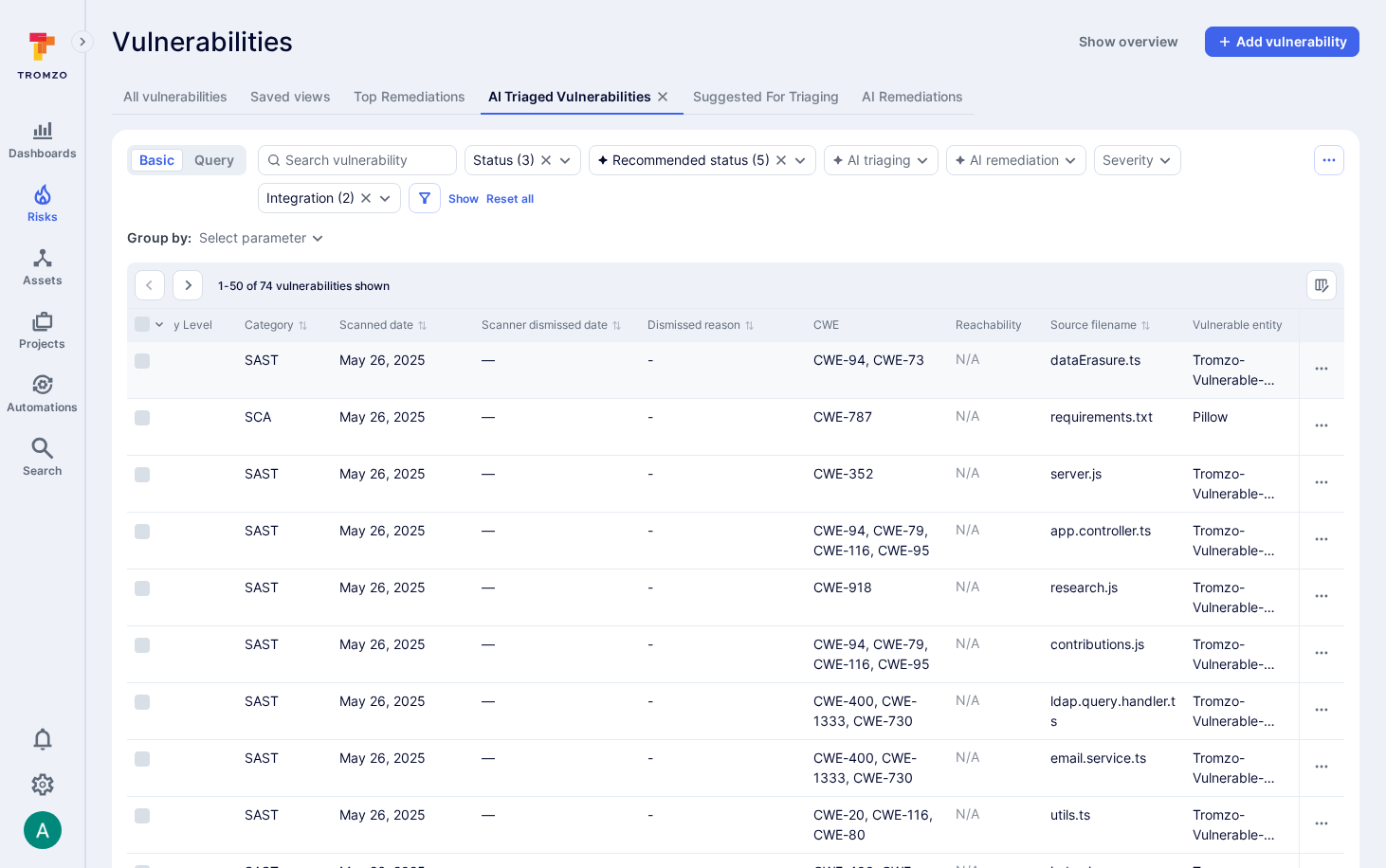 drag, startPoint x: 1295, startPoint y: 316, endPoint x: 1155, endPoint y: 345, distance: 142.97203 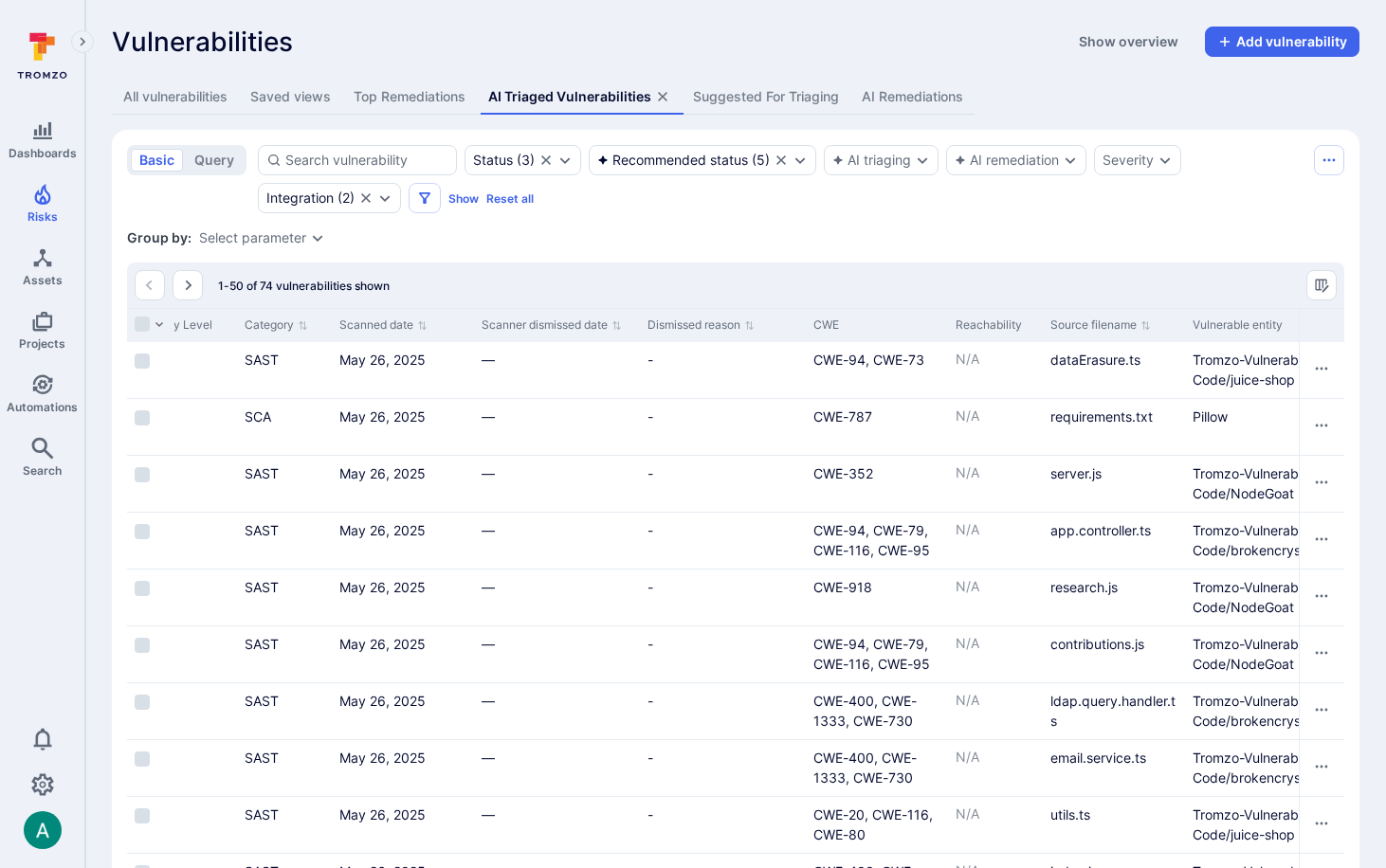 click on "Vulnerabilities Show overview Add vulnerability" at bounding box center (736, 42) 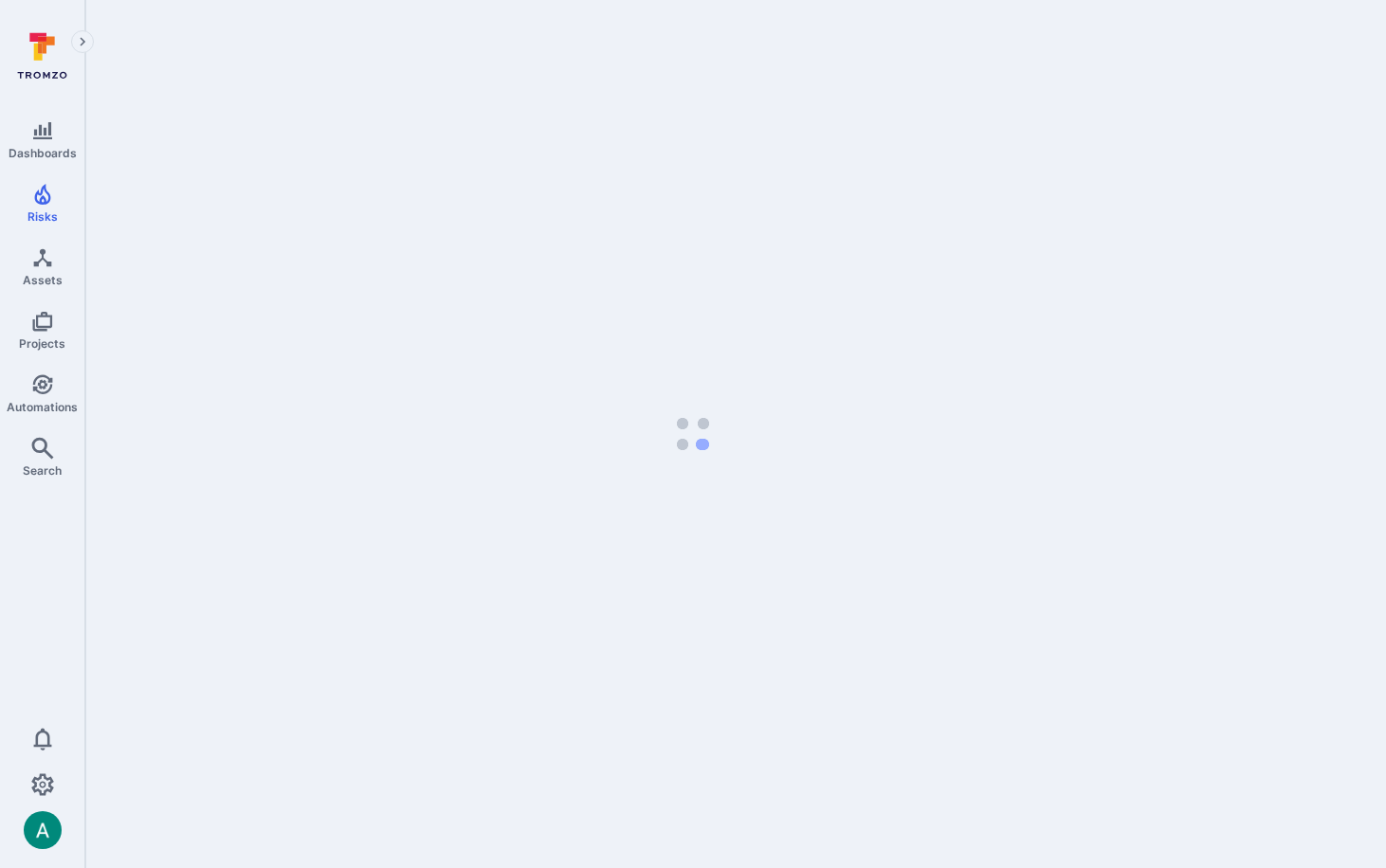 scroll, scrollTop: 0, scrollLeft: 0, axis: both 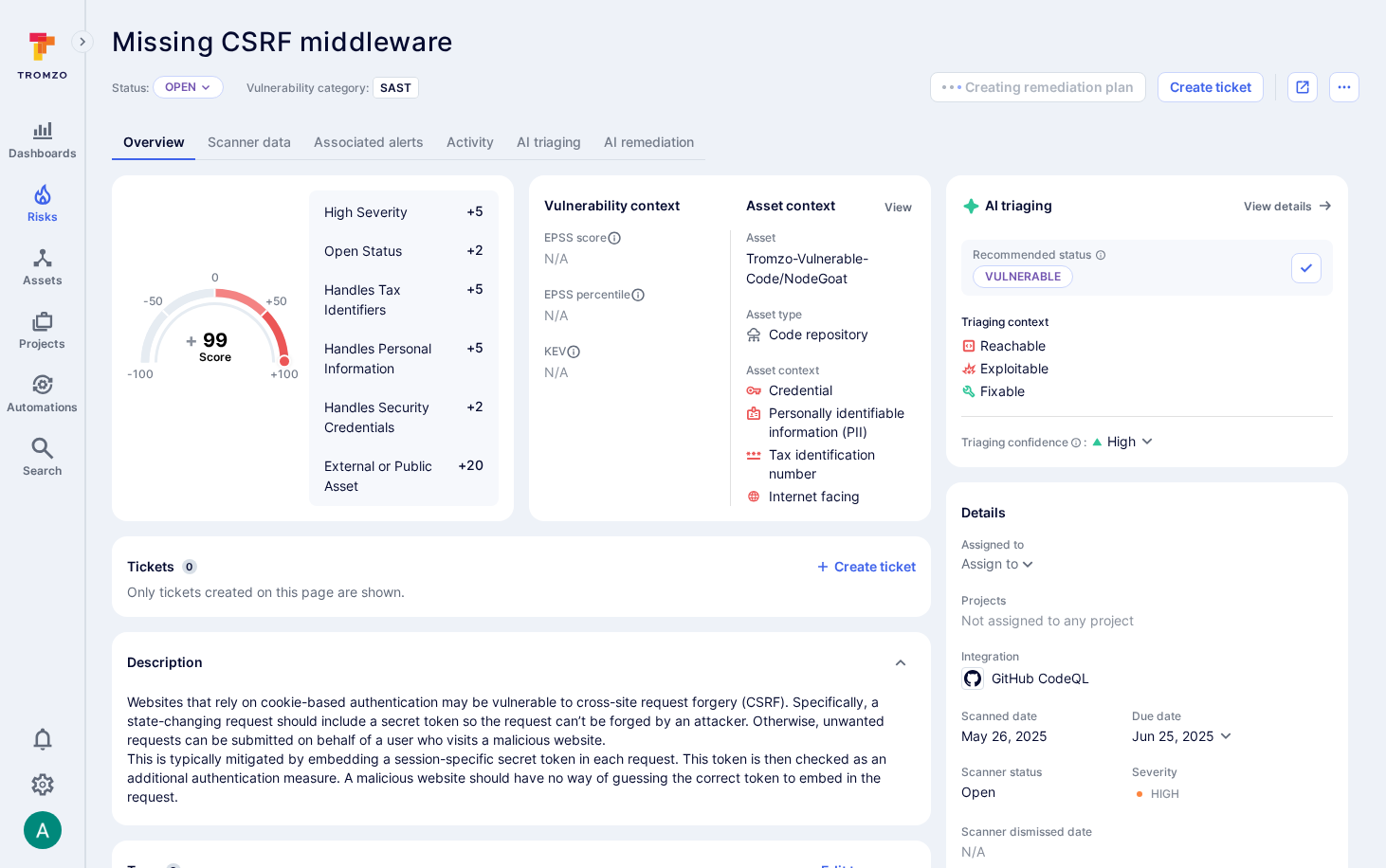 click on "AI remediation" at bounding box center (648, 142) 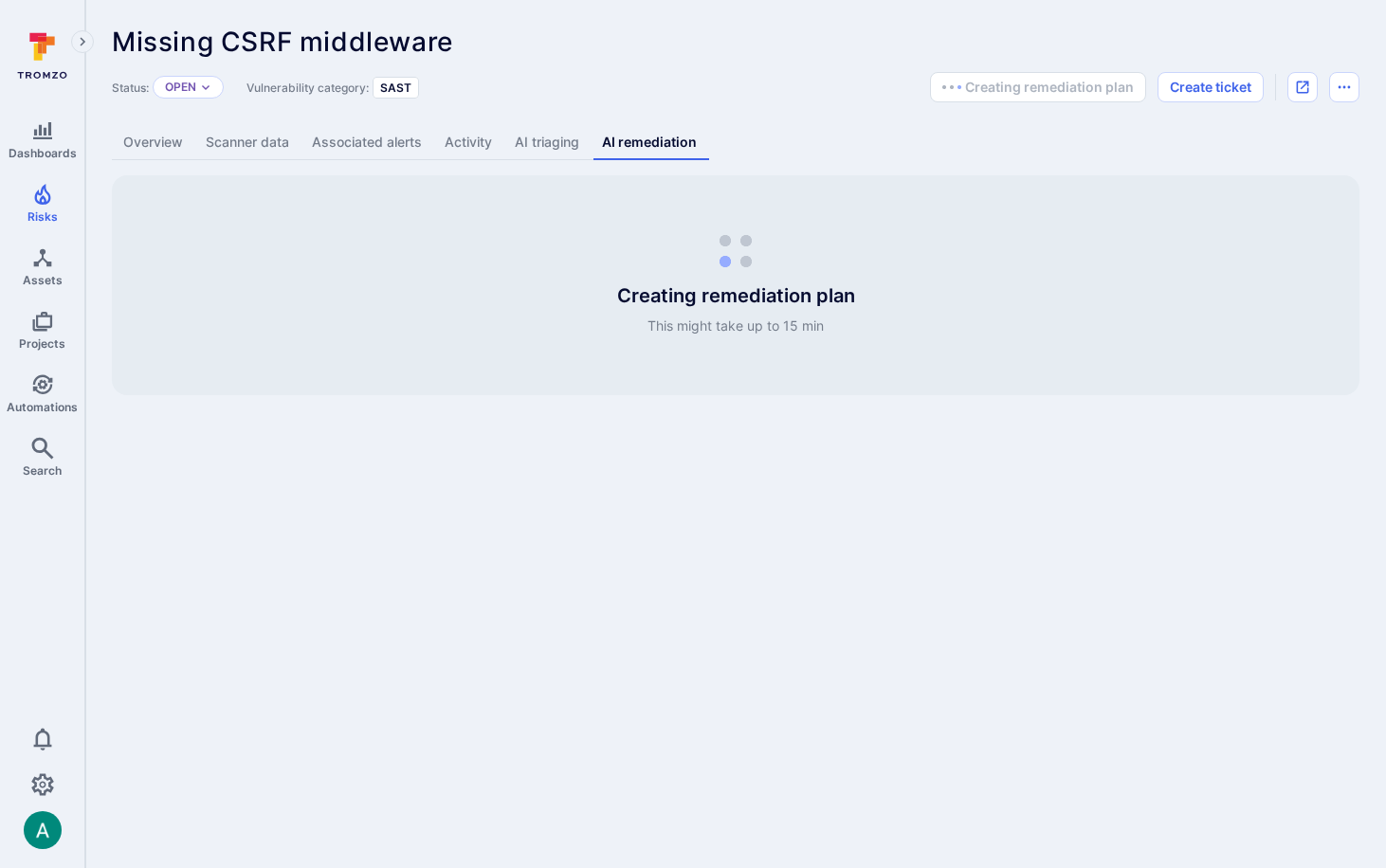 click on "Overview" at bounding box center (153, 142) 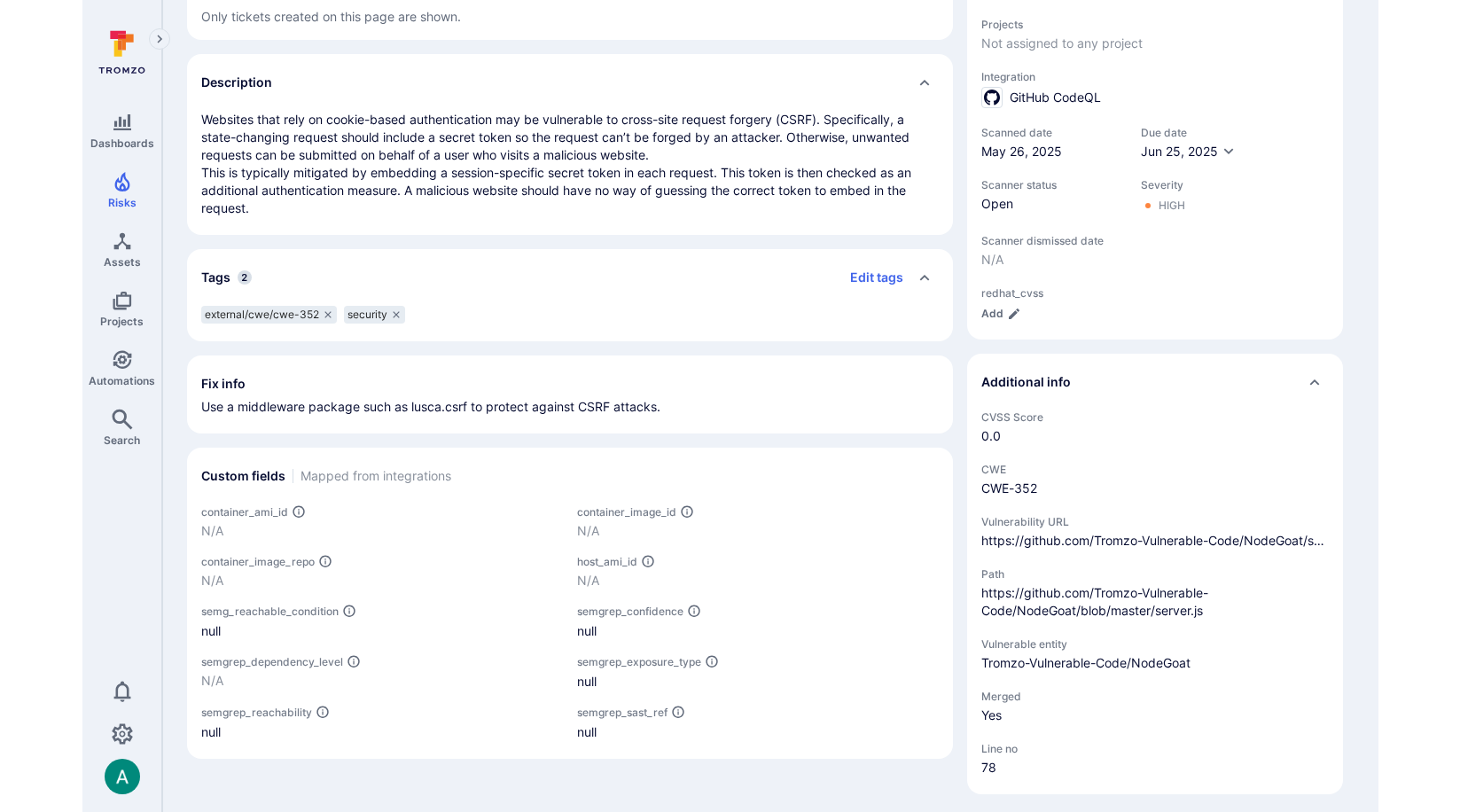scroll, scrollTop: 0, scrollLeft: 0, axis: both 